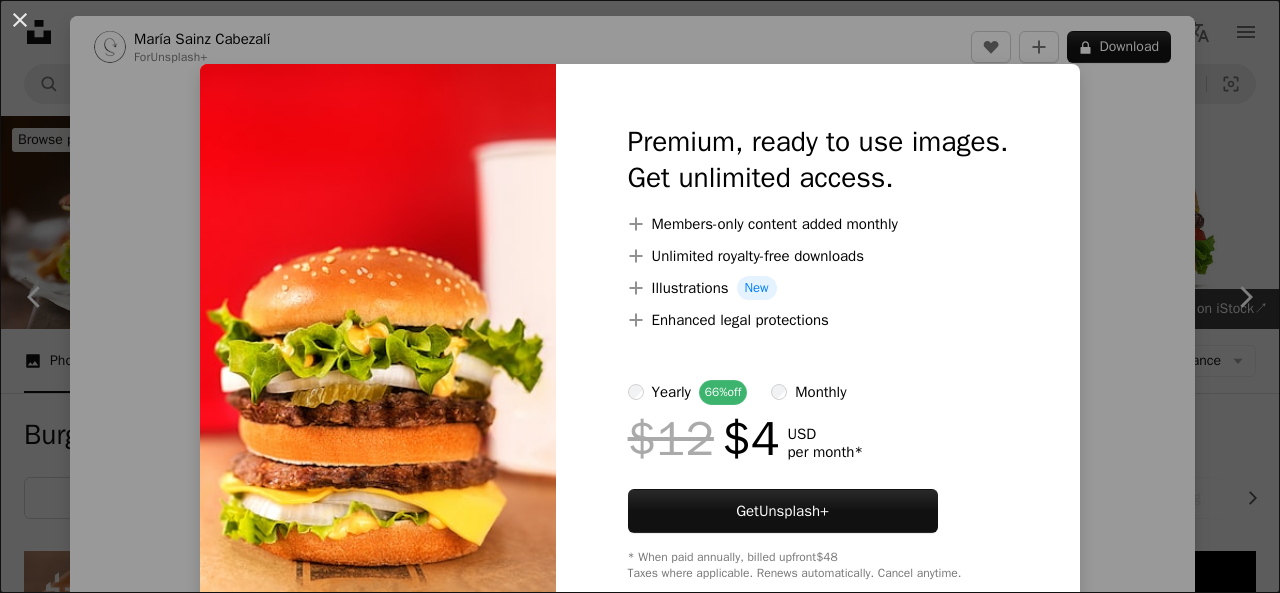 scroll, scrollTop: 1709, scrollLeft: 0, axis: vertical 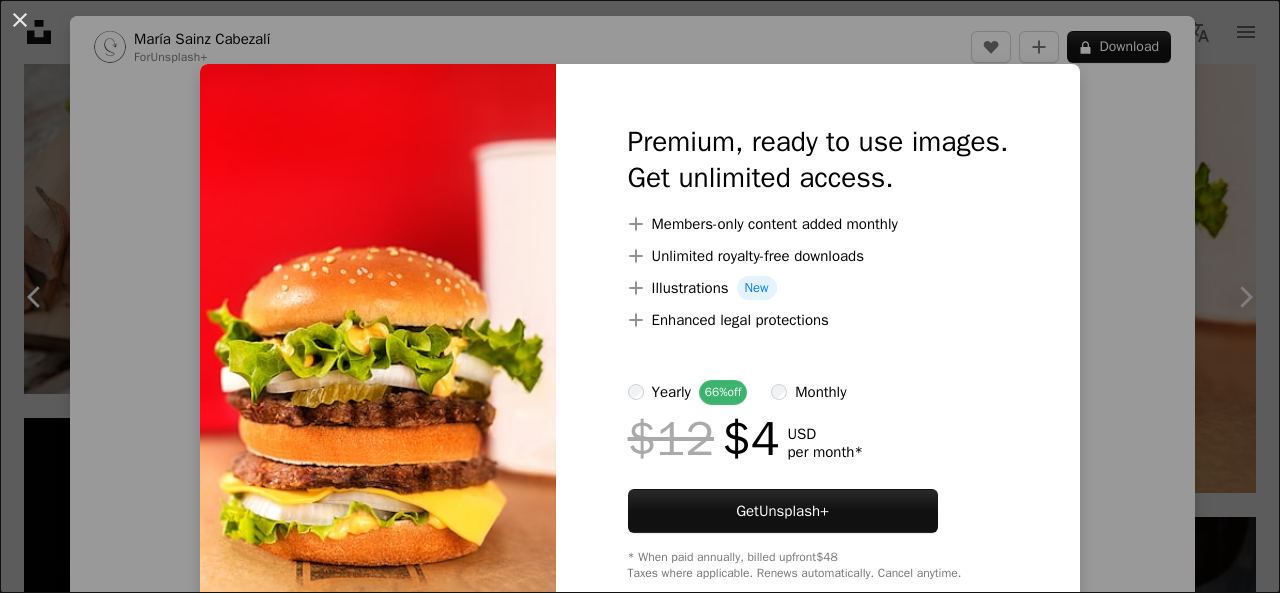 click on "An X shape Premium, ready to use images. Get unlimited access. A plus sign Members-only content added monthly A plus sign Unlimited royalty-free downloads A plus sign Illustrations  New A plus sign Enhanced legal protections yearly 66%  off monthly $12   $4 USD per month * Get  Unsplash+ * When paid annually, billed upfront  $48 Taxes where applicable. Renews automatically. Cancel anytime." at bounding box center [640, 296] 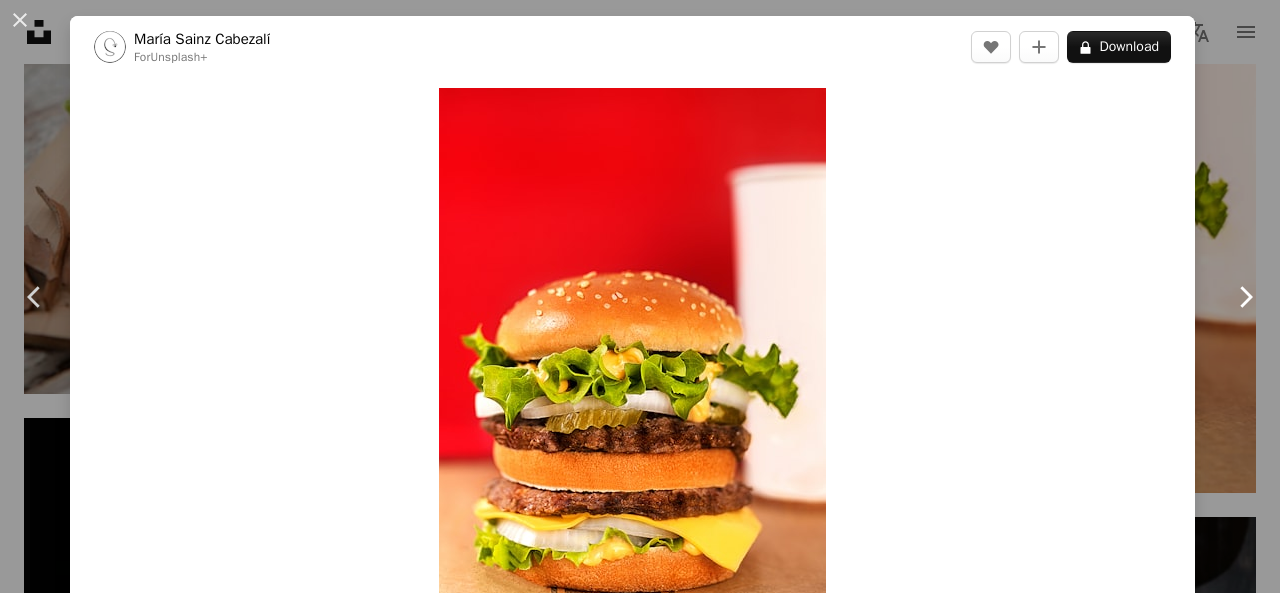 click on "Chevron right" 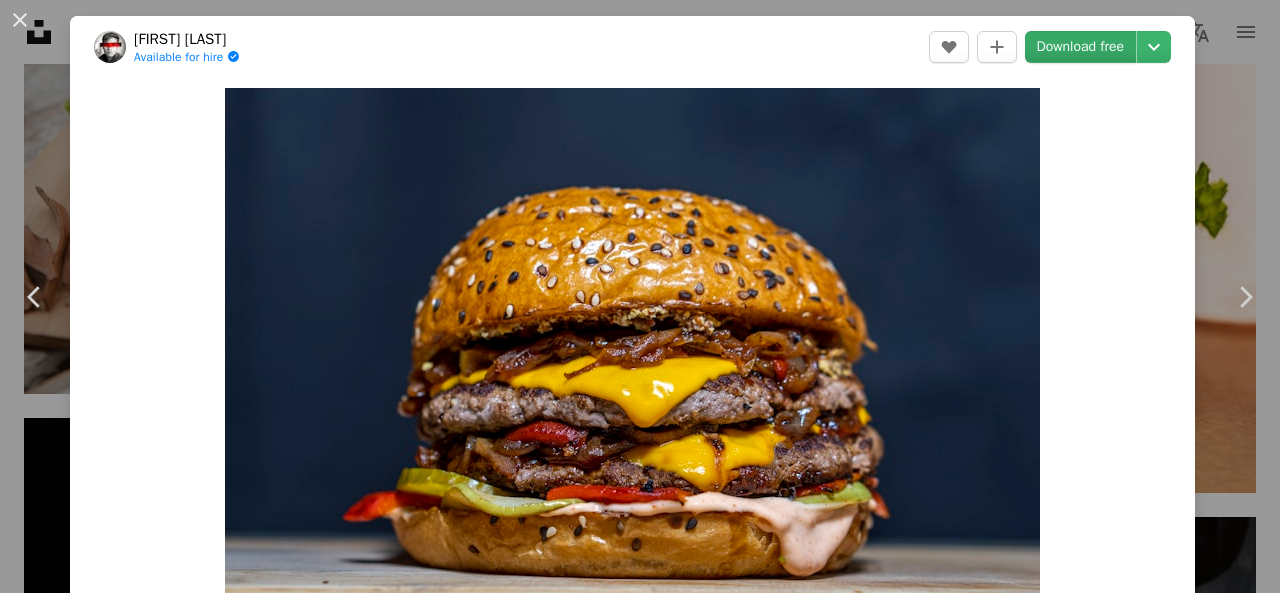 click on "Download free" at bounding box center [1081, 47] 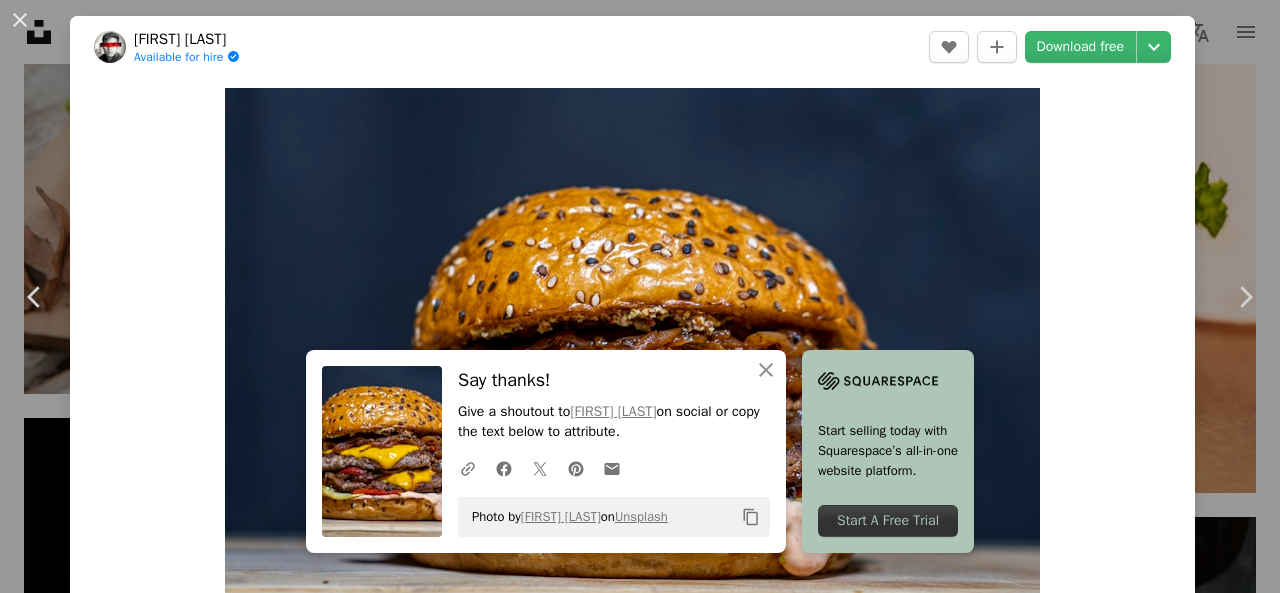 drag, startPoint x: 1265, startPoint y: 65, endPoint x: 1180, endPoint y: 113, distance: 97.6166 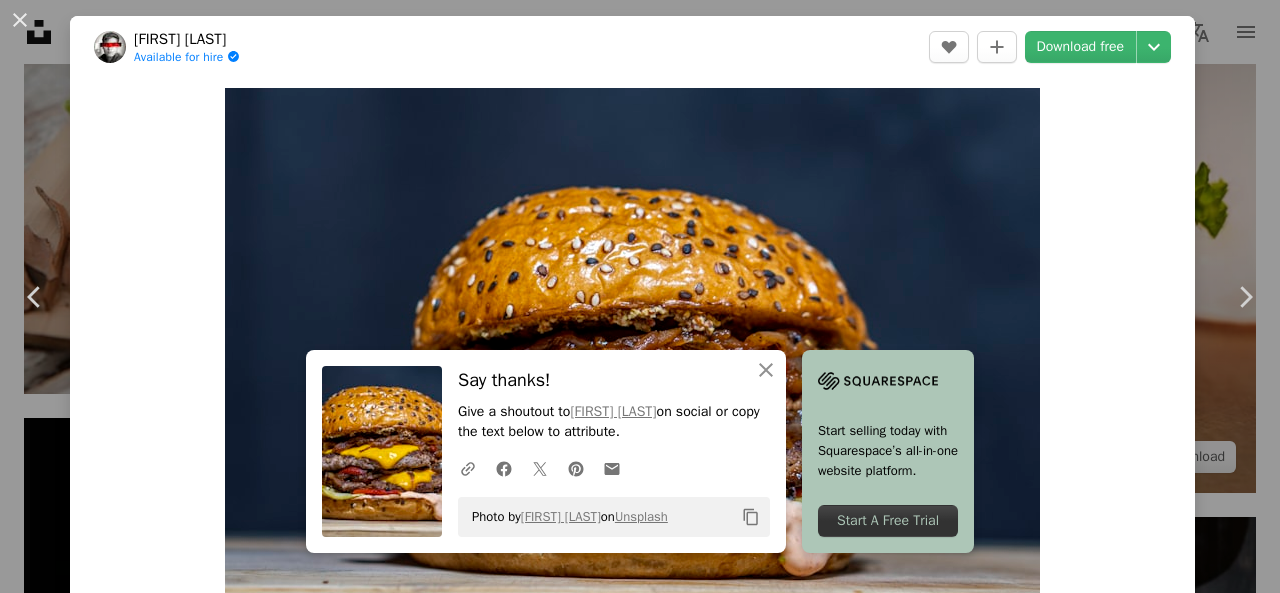 drag, startPoint x: 1180, startPoint y: 113, endPoint x: 1210, endPoint y: 121, distance: 31.04835 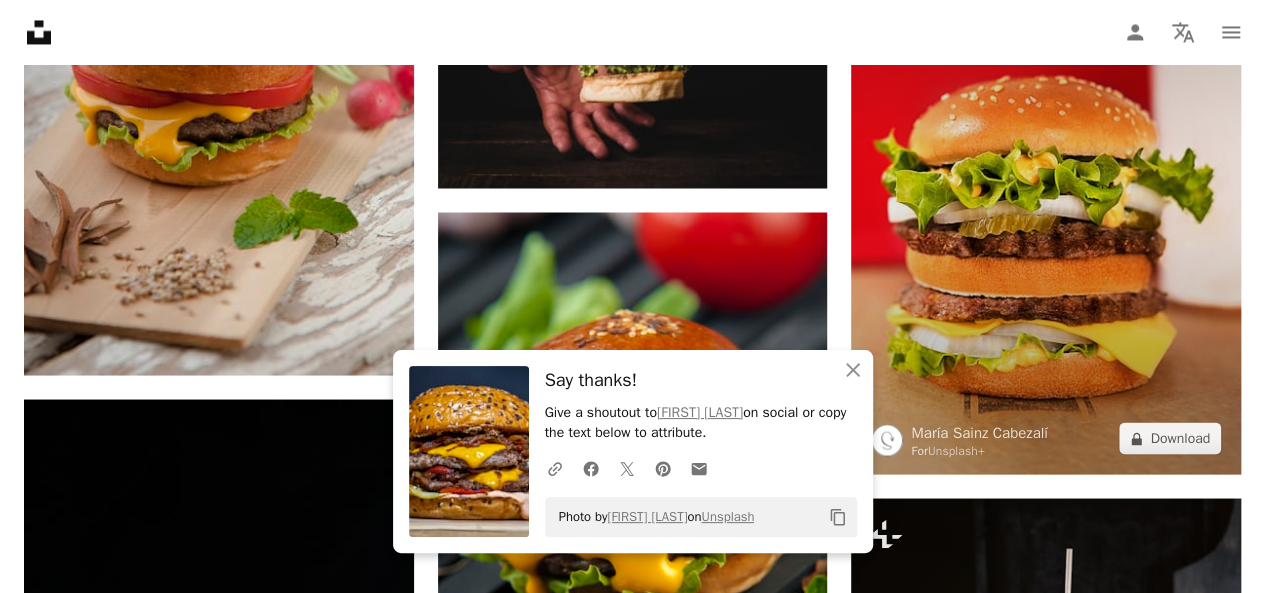 click at bounding box center (1046, 182) 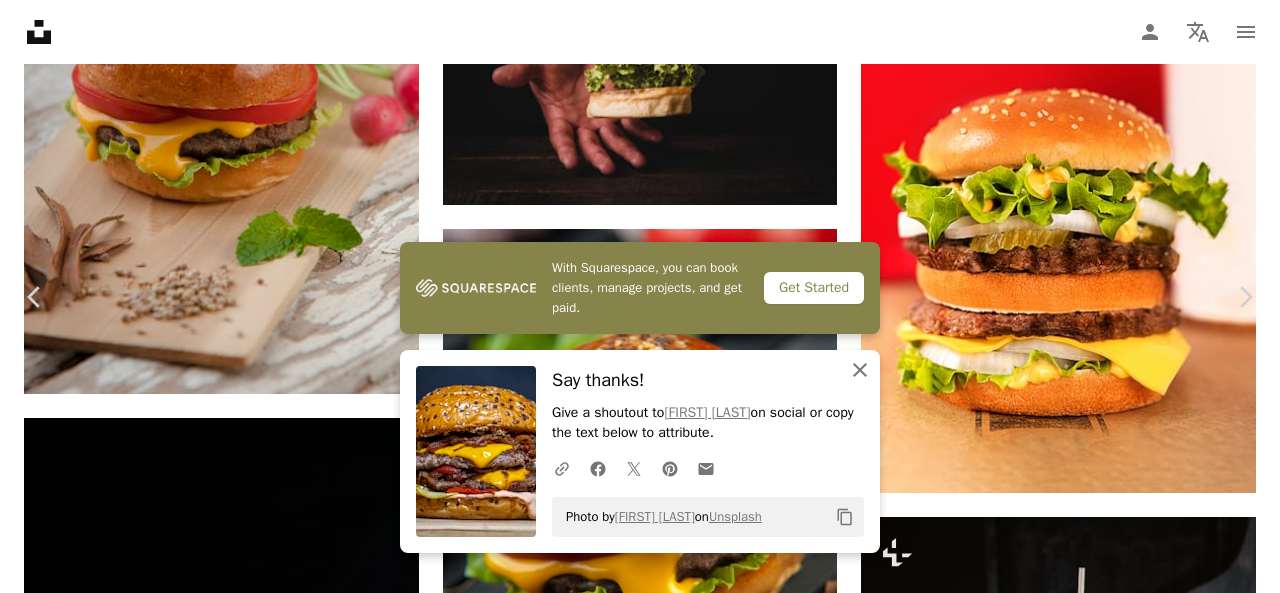 click 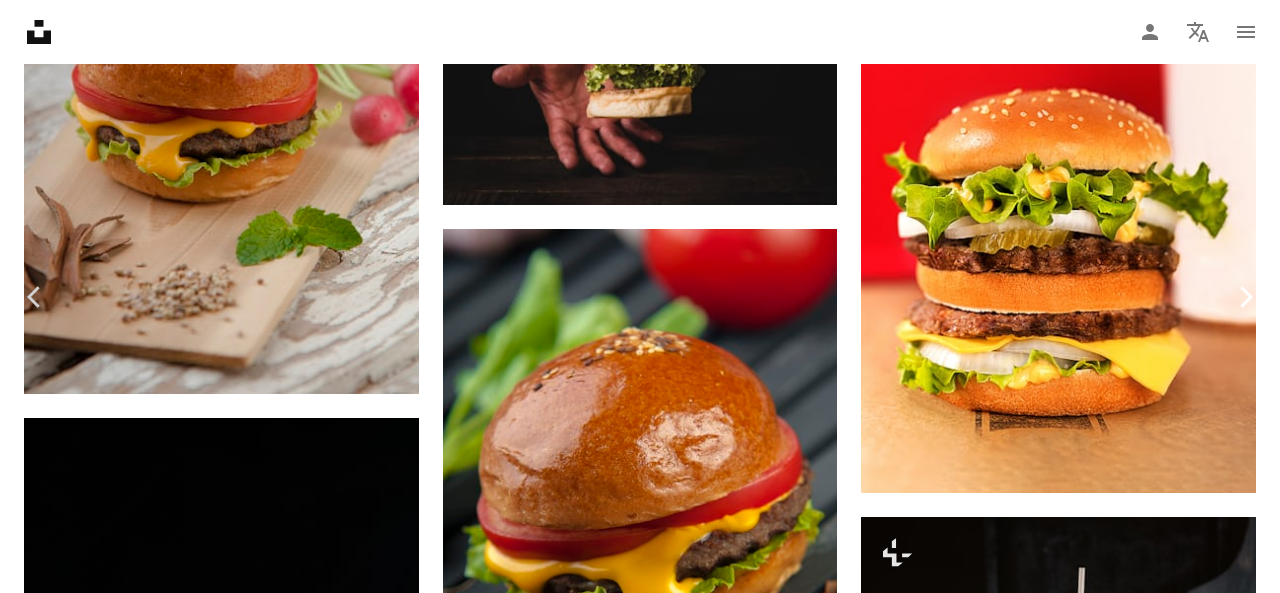 click on "Chevron right" 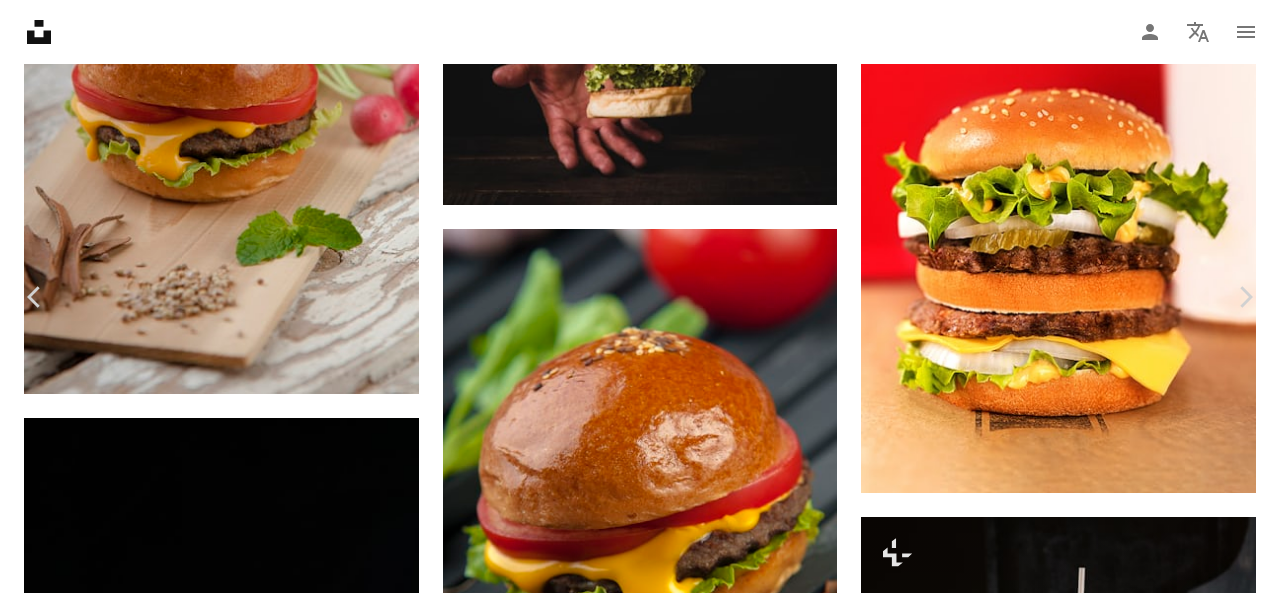 click on "Download free" at bounding box center [1081, 3573] 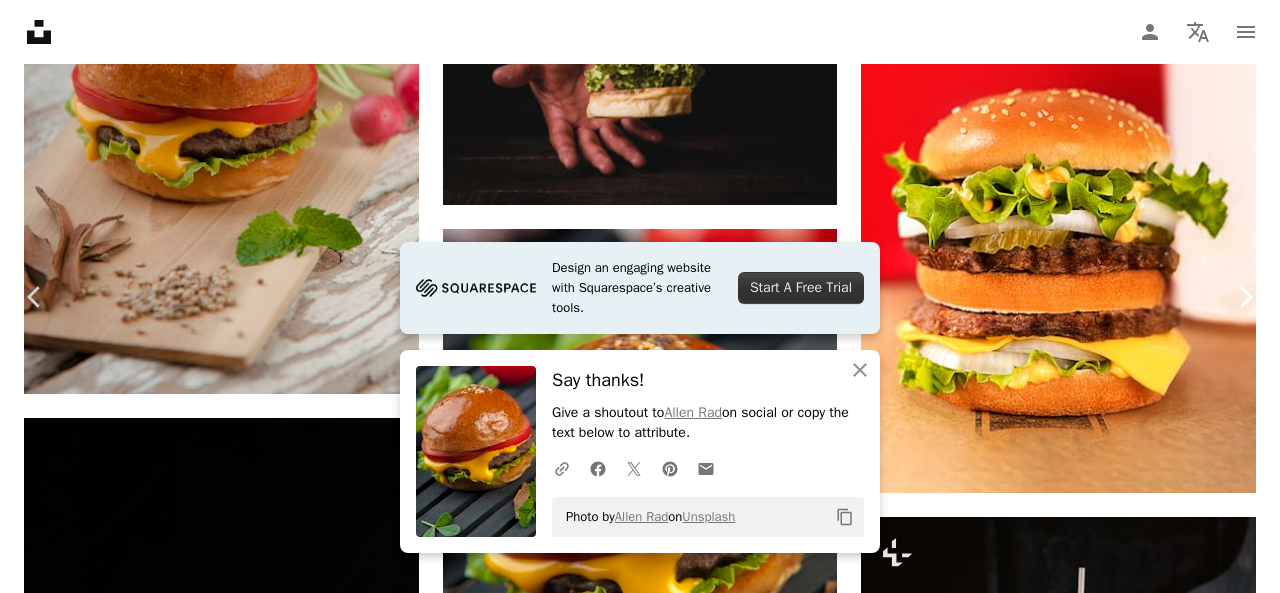 click on "Chevron right" 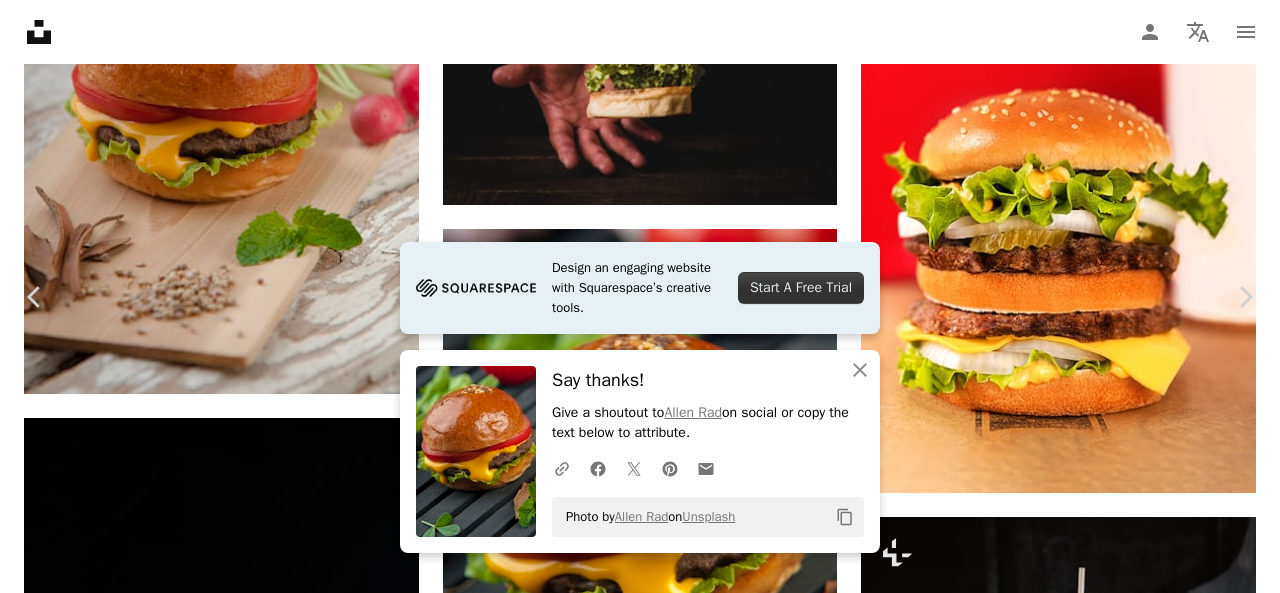 click on "Download free" at bounding box center [1081, 6489] 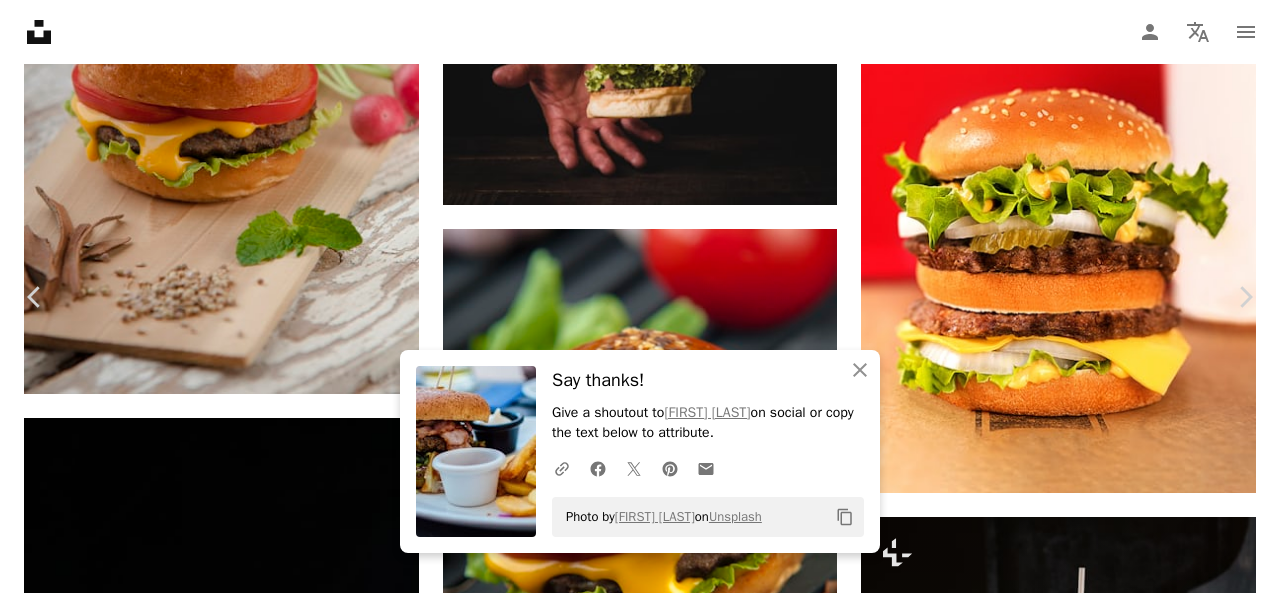 click on "Download free" at bounding box center (1081, 6489) 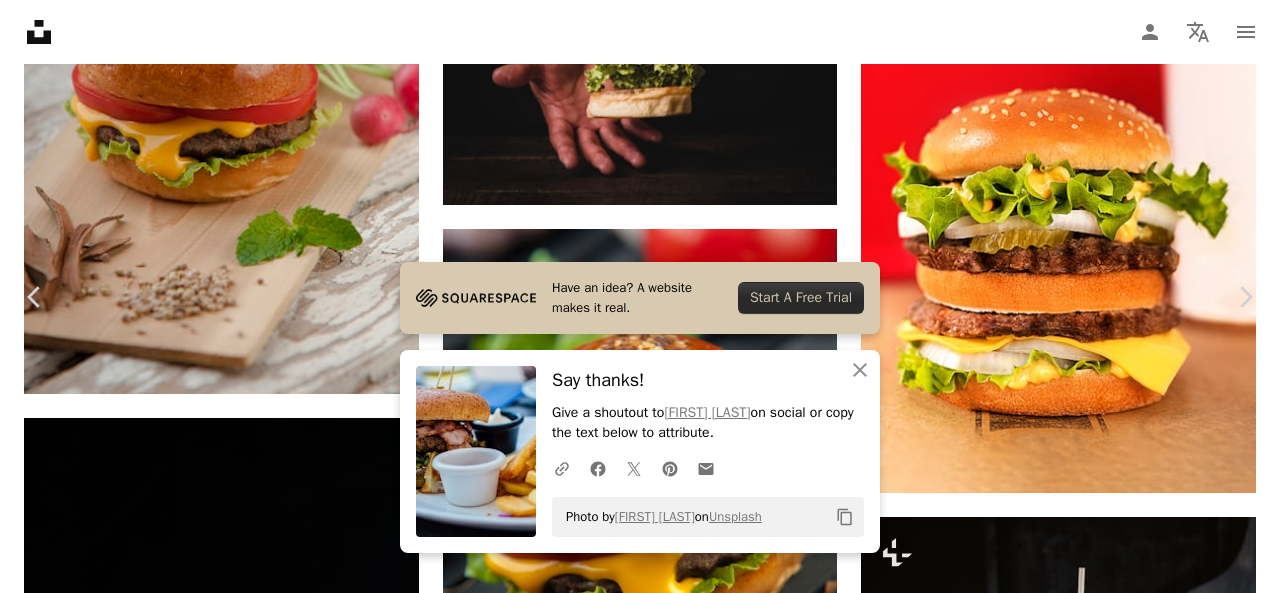 click on "Download free" at bounding box center (1081, 6489) 